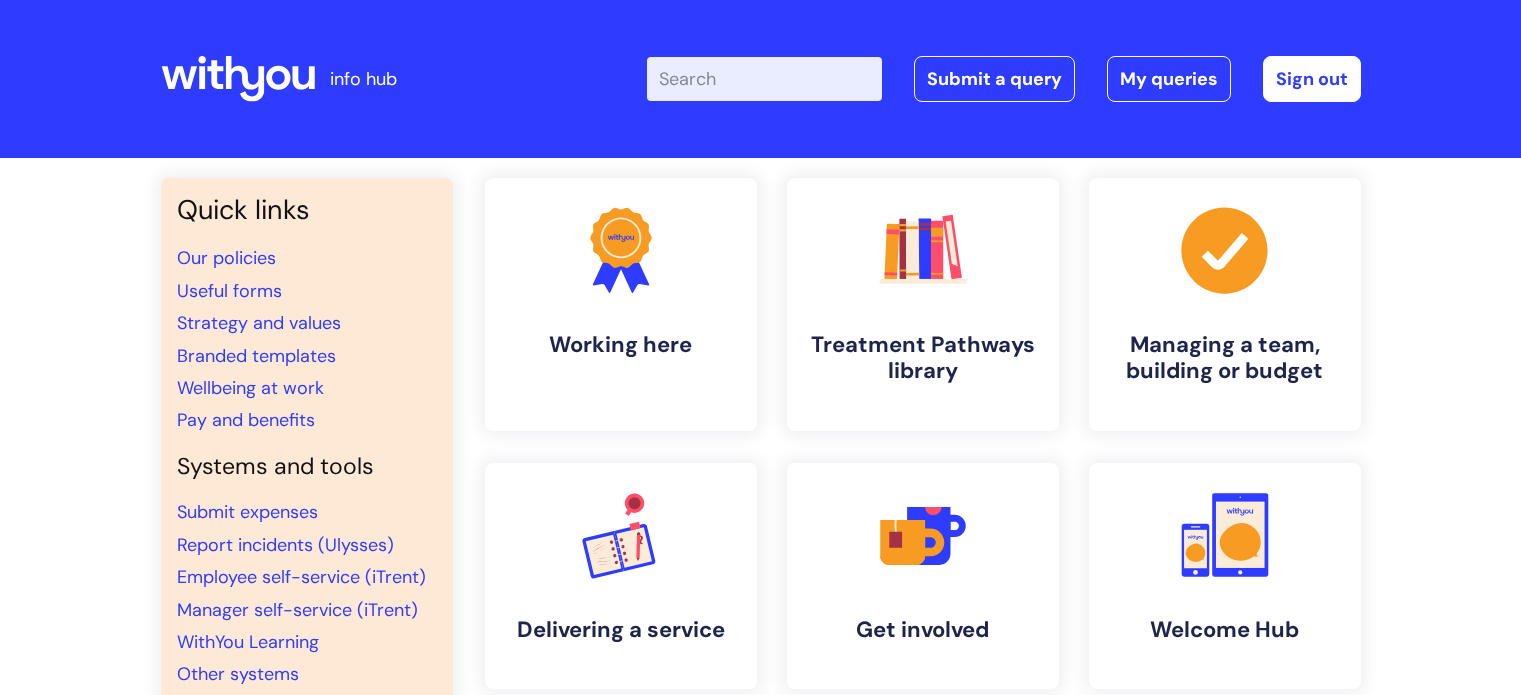 scroll, scrollTop: 0, scrollLeft: 0, axis: both 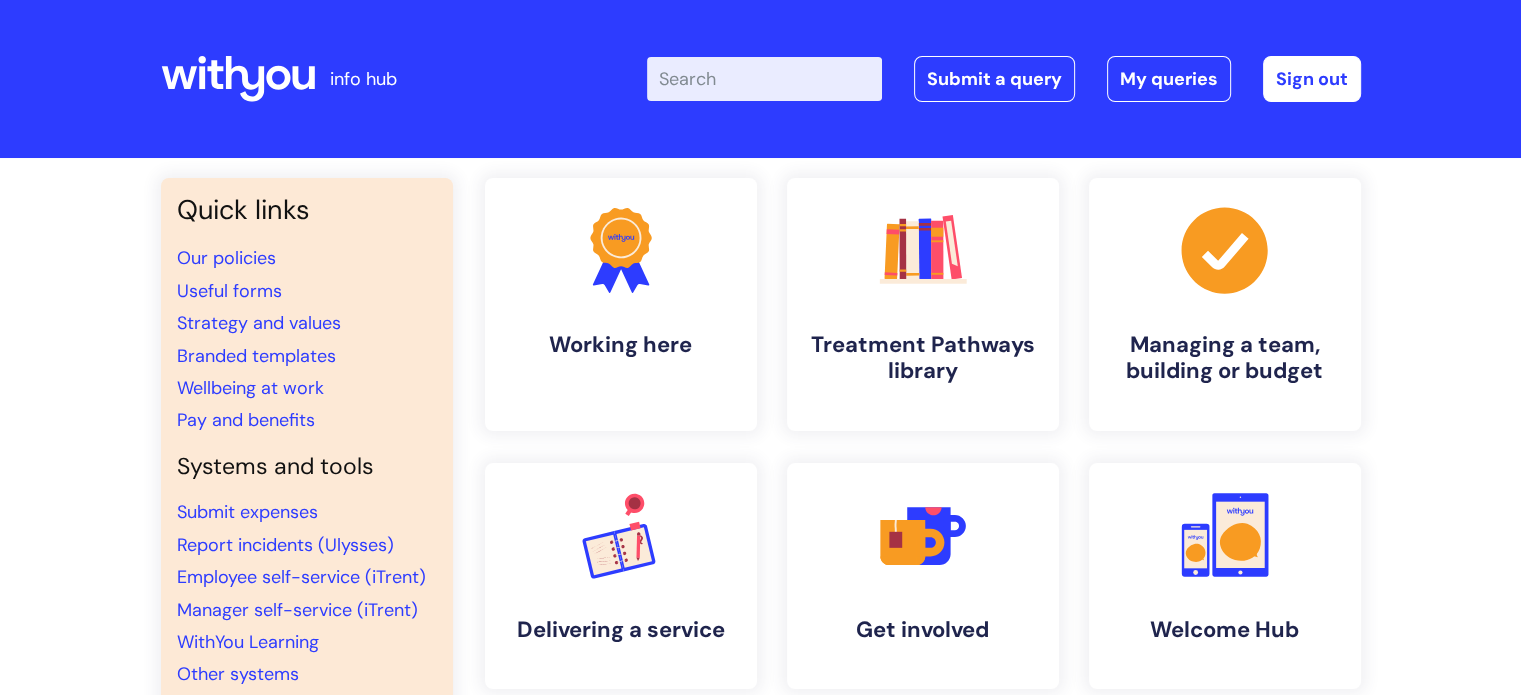 click on "Enter your search term here..." at bounding box center (764, 79) 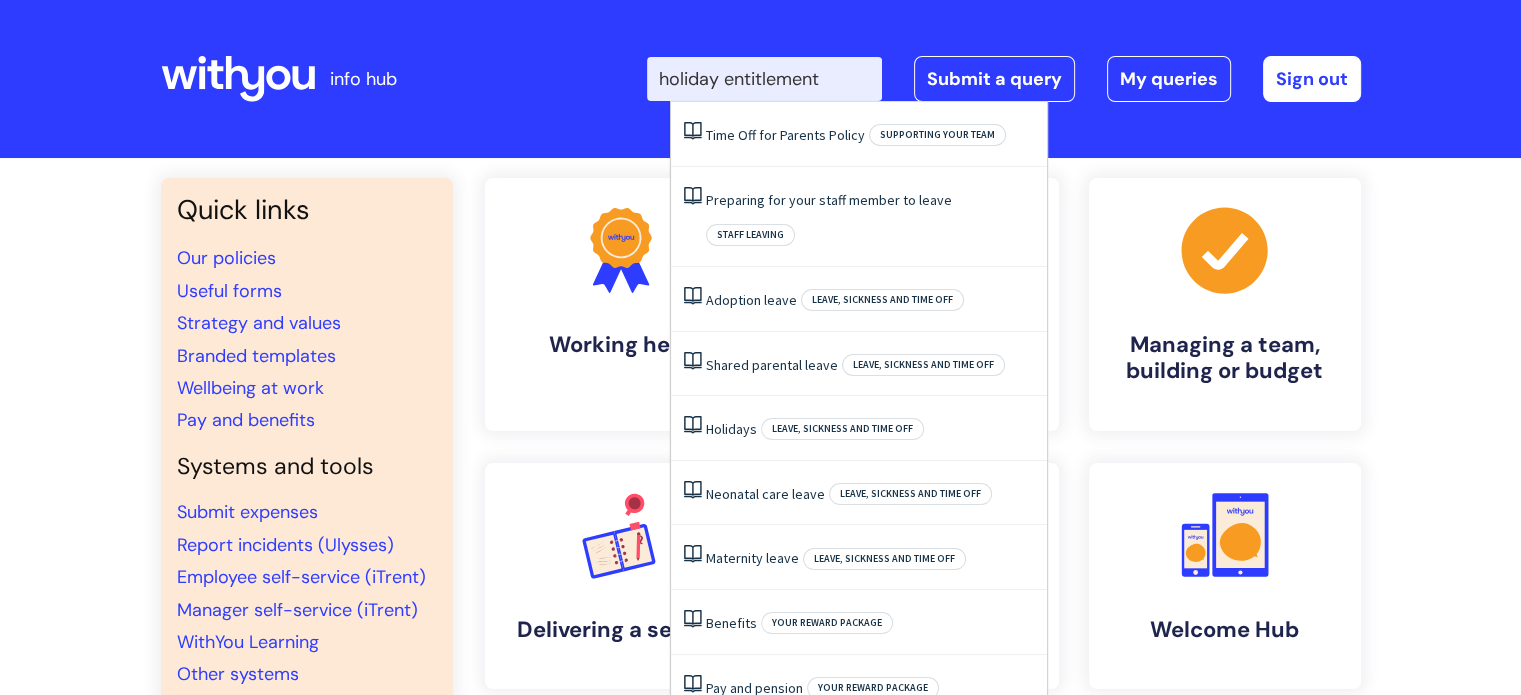 type on "holiday entitlement" 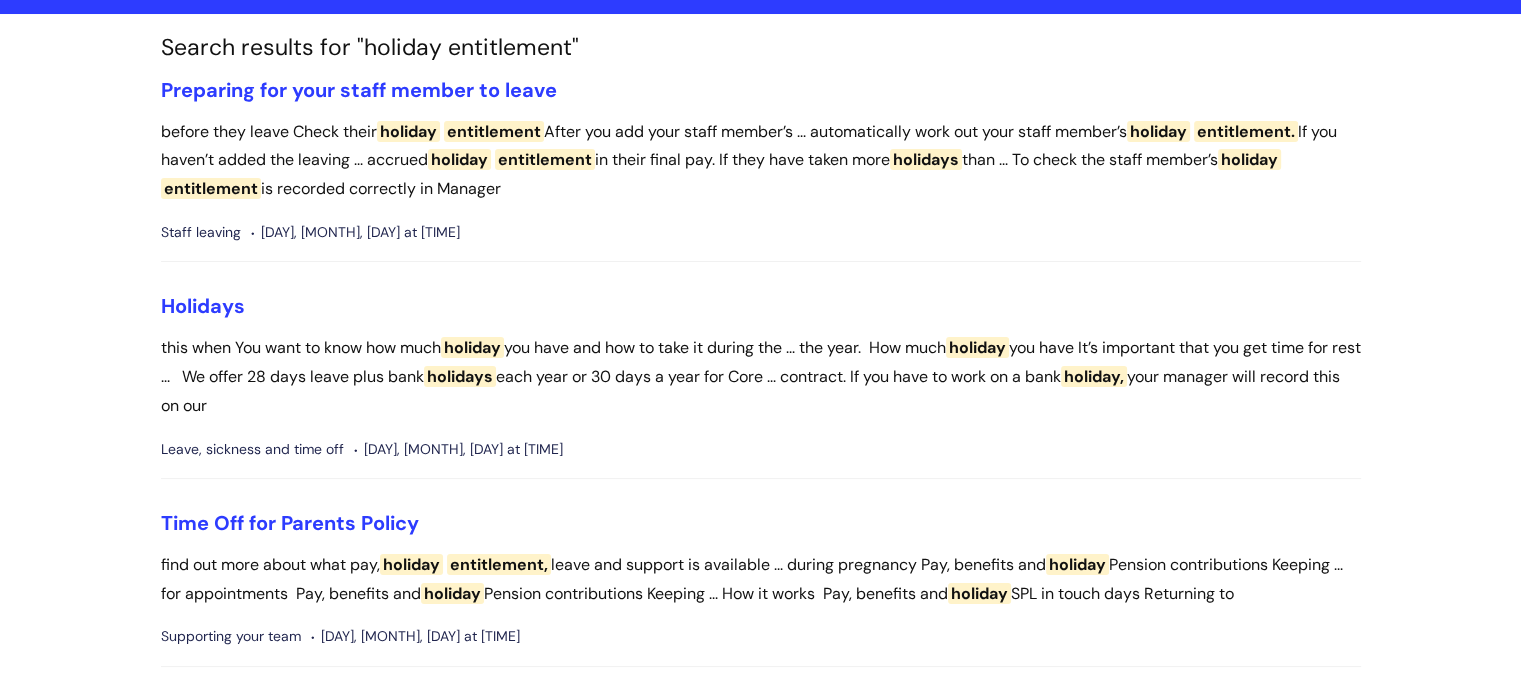 scroll, scrollTop: 307, scrollLeft: 0, axis: vertical 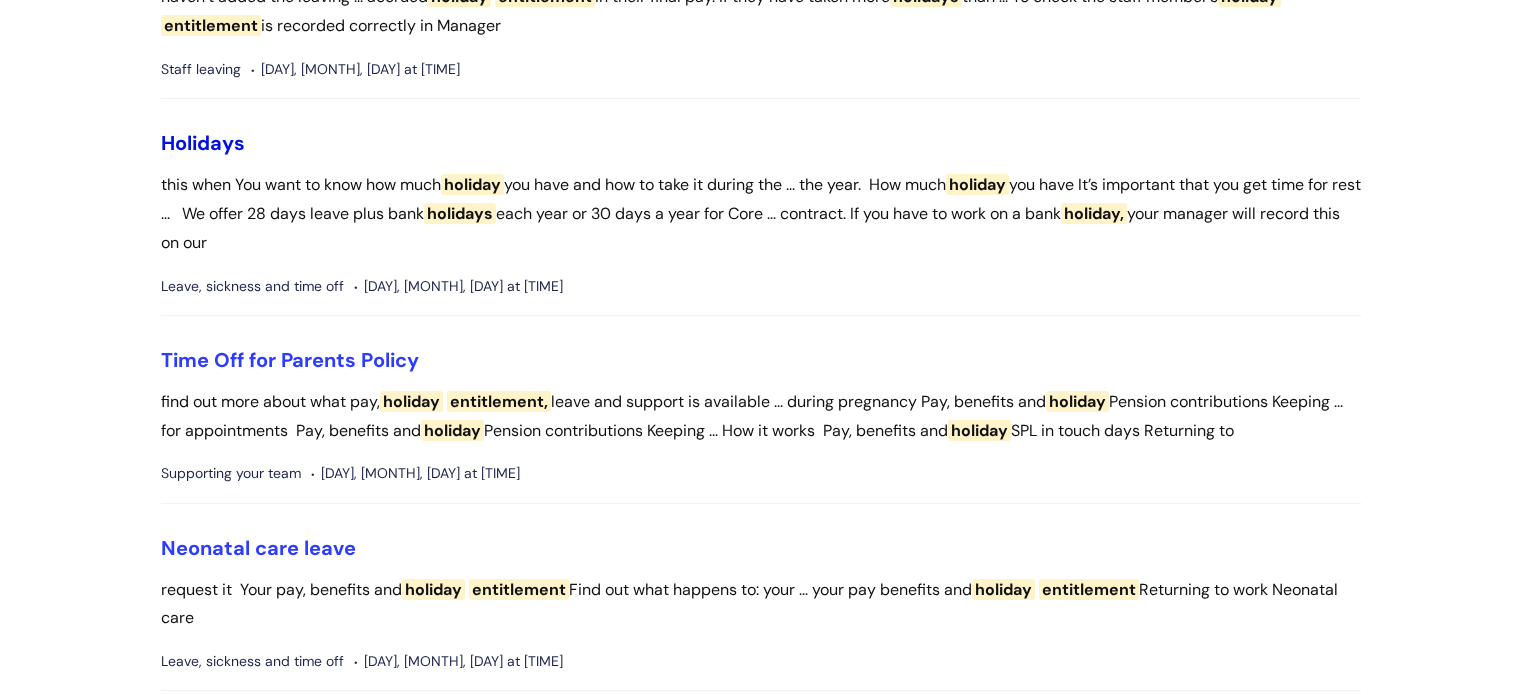 click on "Holidays" at bounding box center [203, 143] 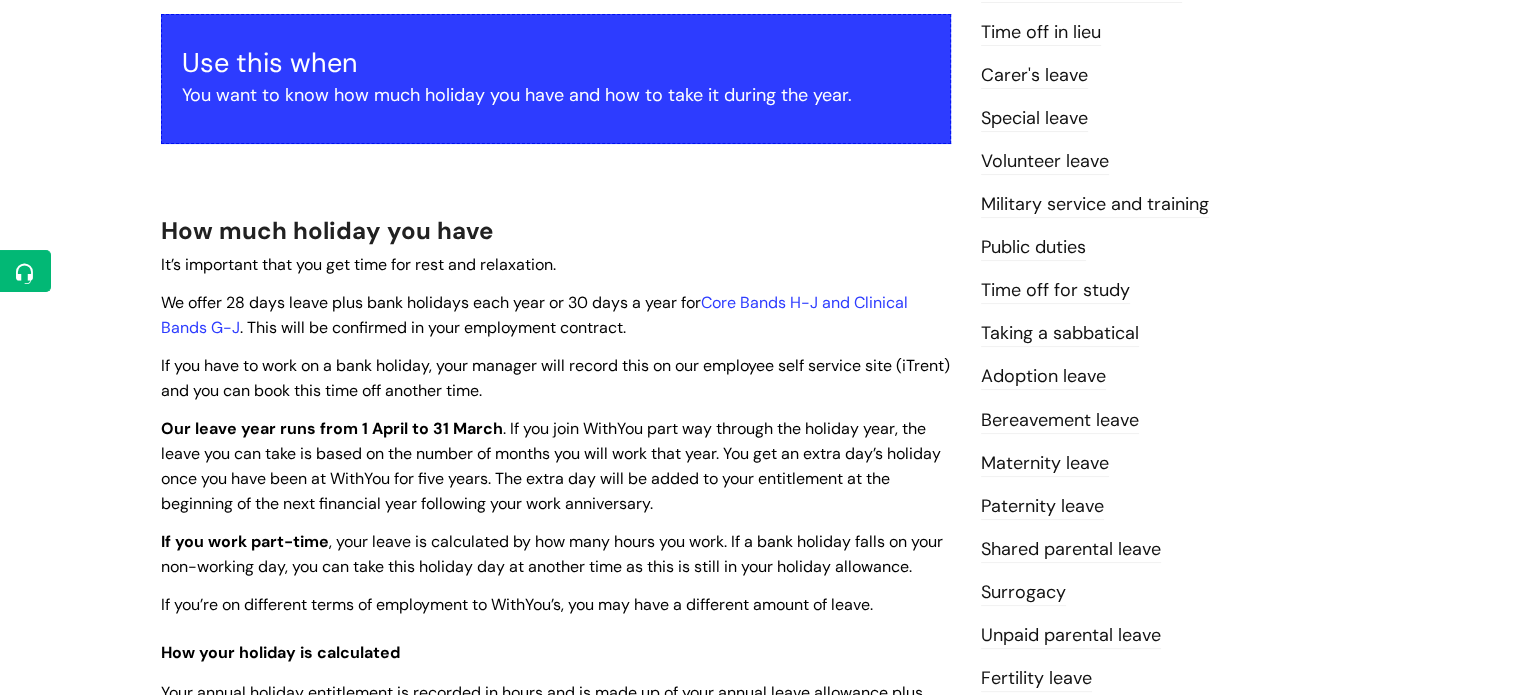 scroll, scrollTop: 372, scrollLeft: 0, axis: vertical 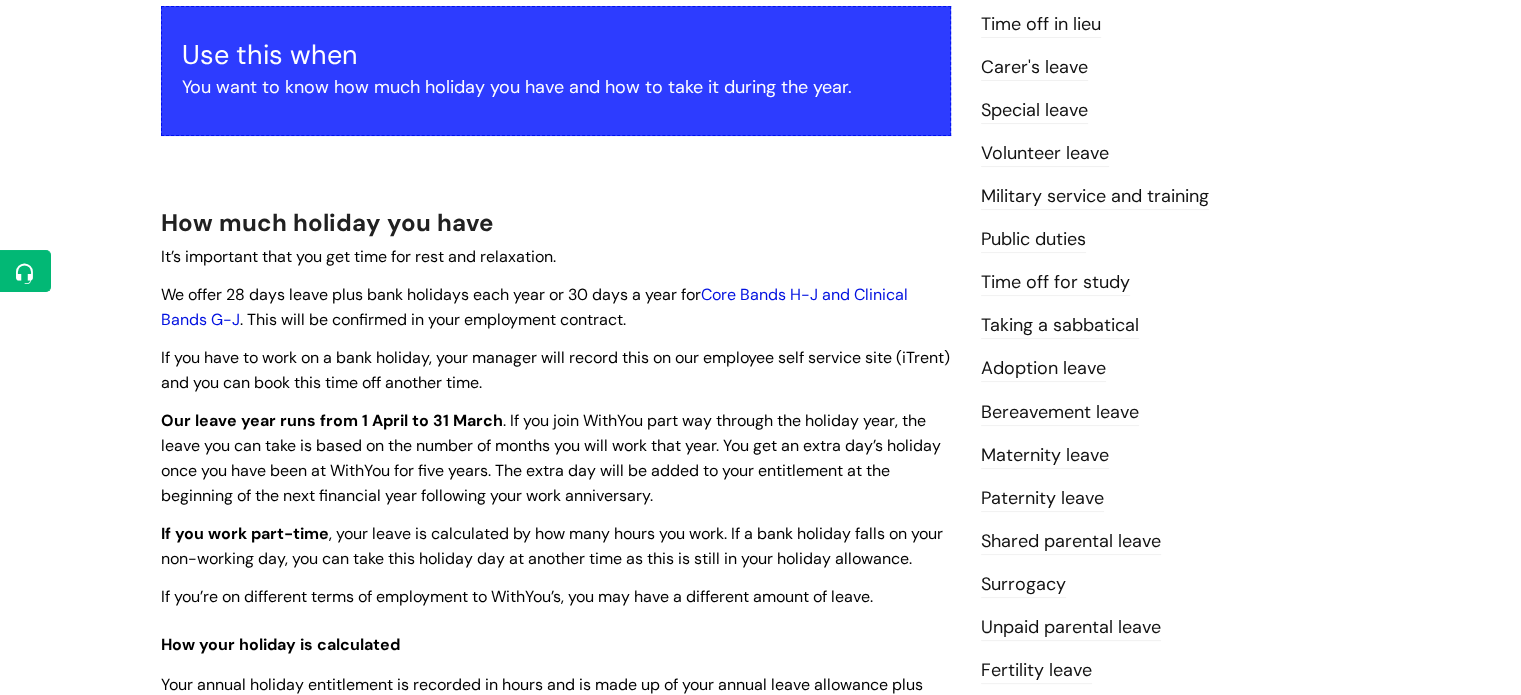 click on "Core Bands H-J and Clinical Bands G-J" at bounding box center [534, 307] 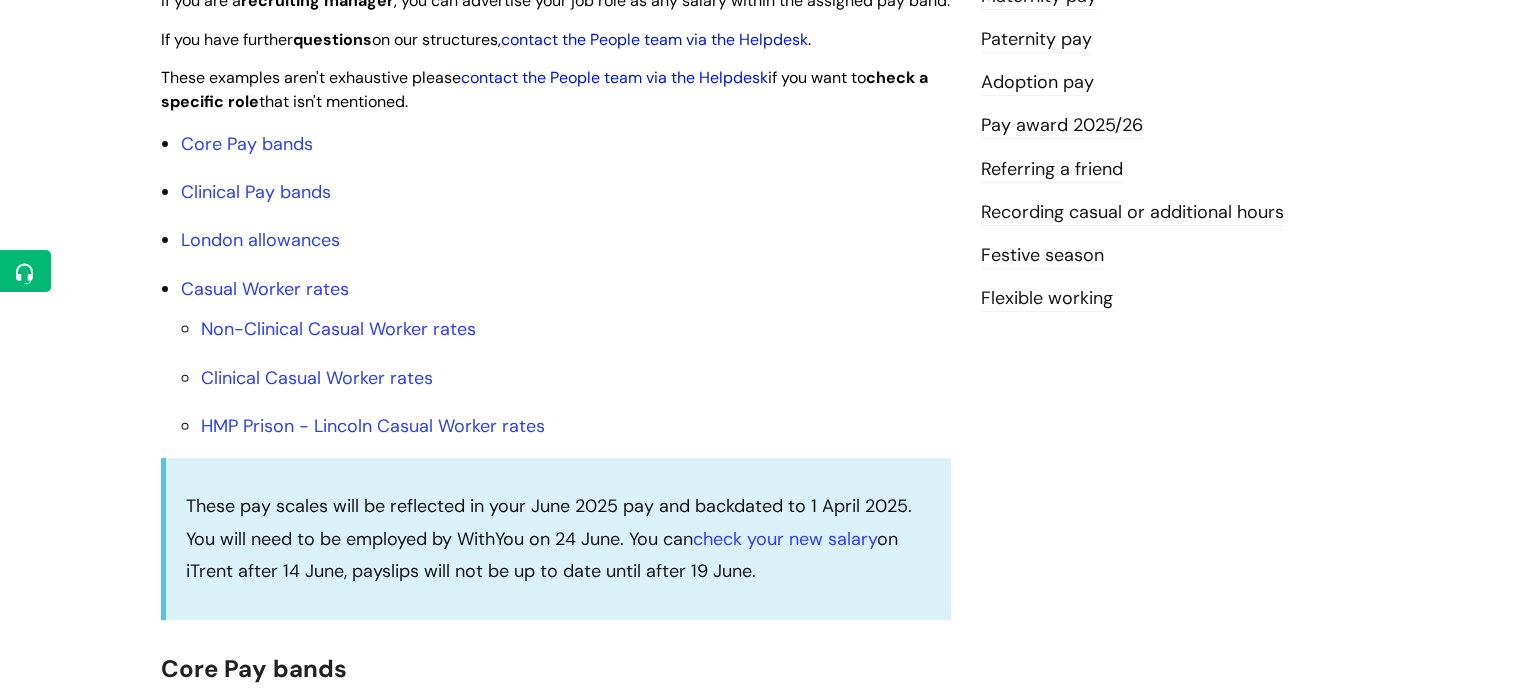scroll, scrollTop: 616, scrollLeft: 0, axis: vertical 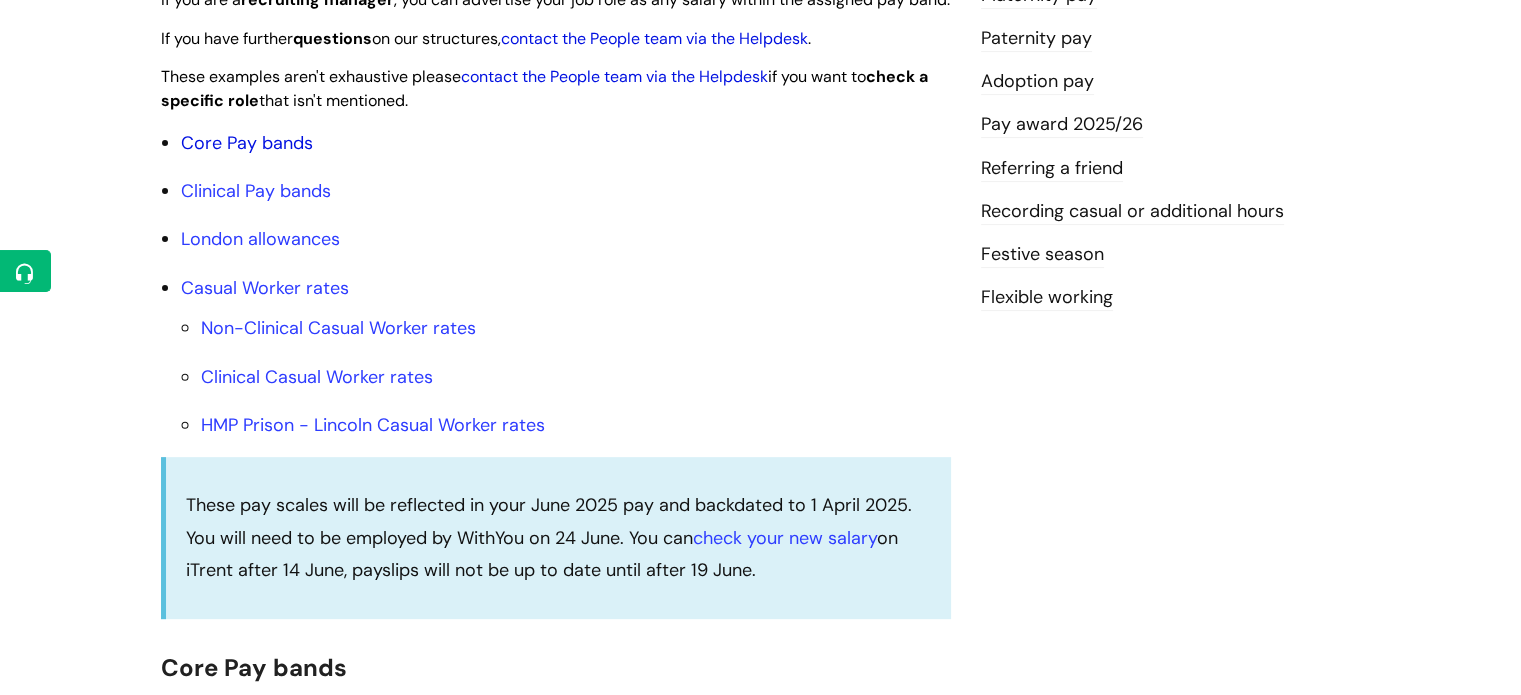 click on "Core Pay bands" at bounding box center (247, 143) 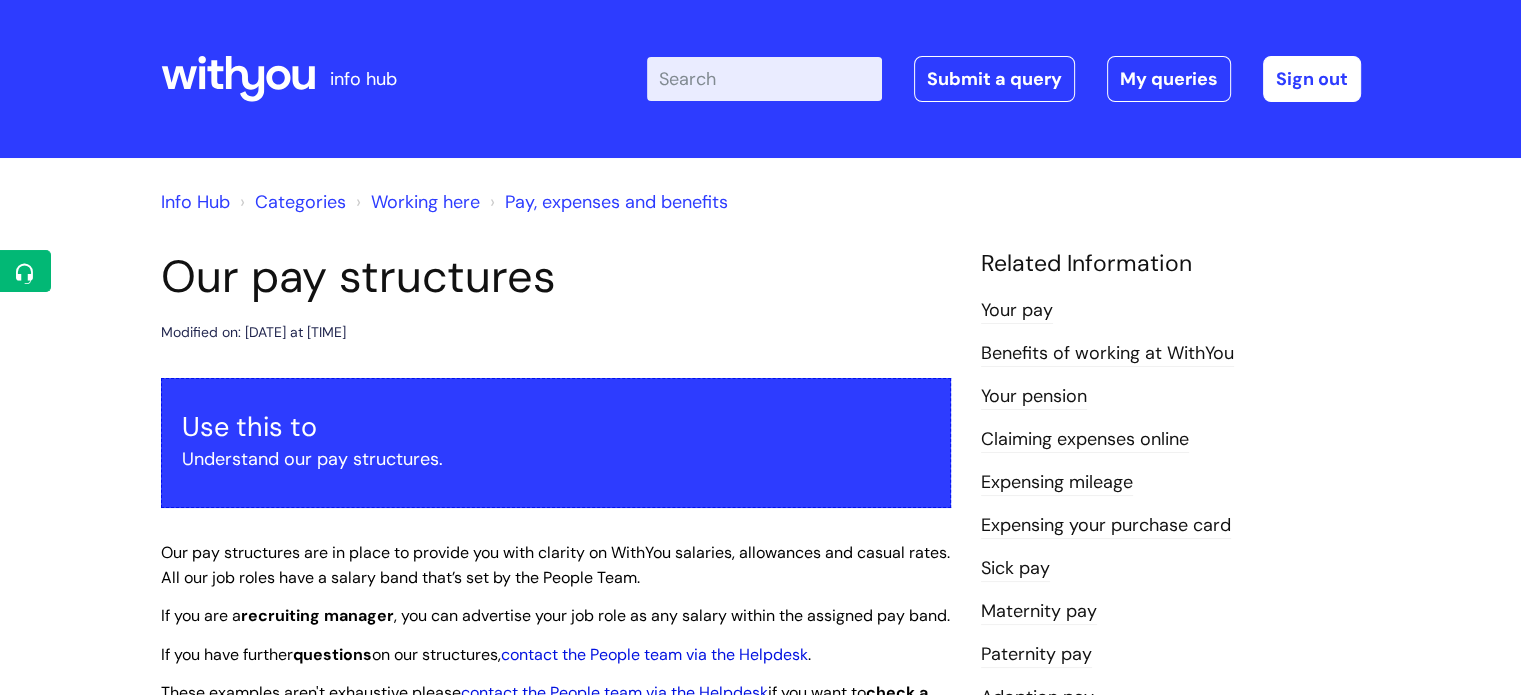 click on "Enter your search term here..." at bounding box center [764, 79] 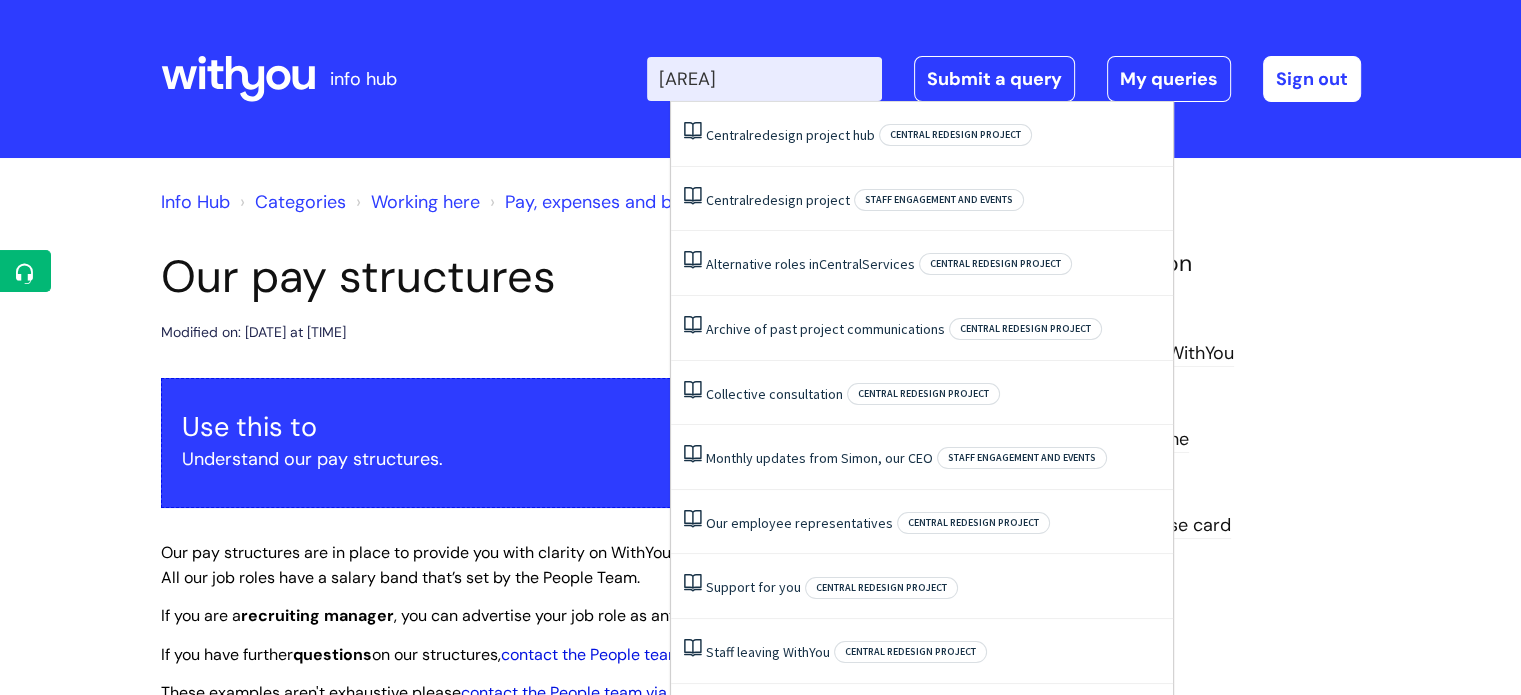 type on "central service" 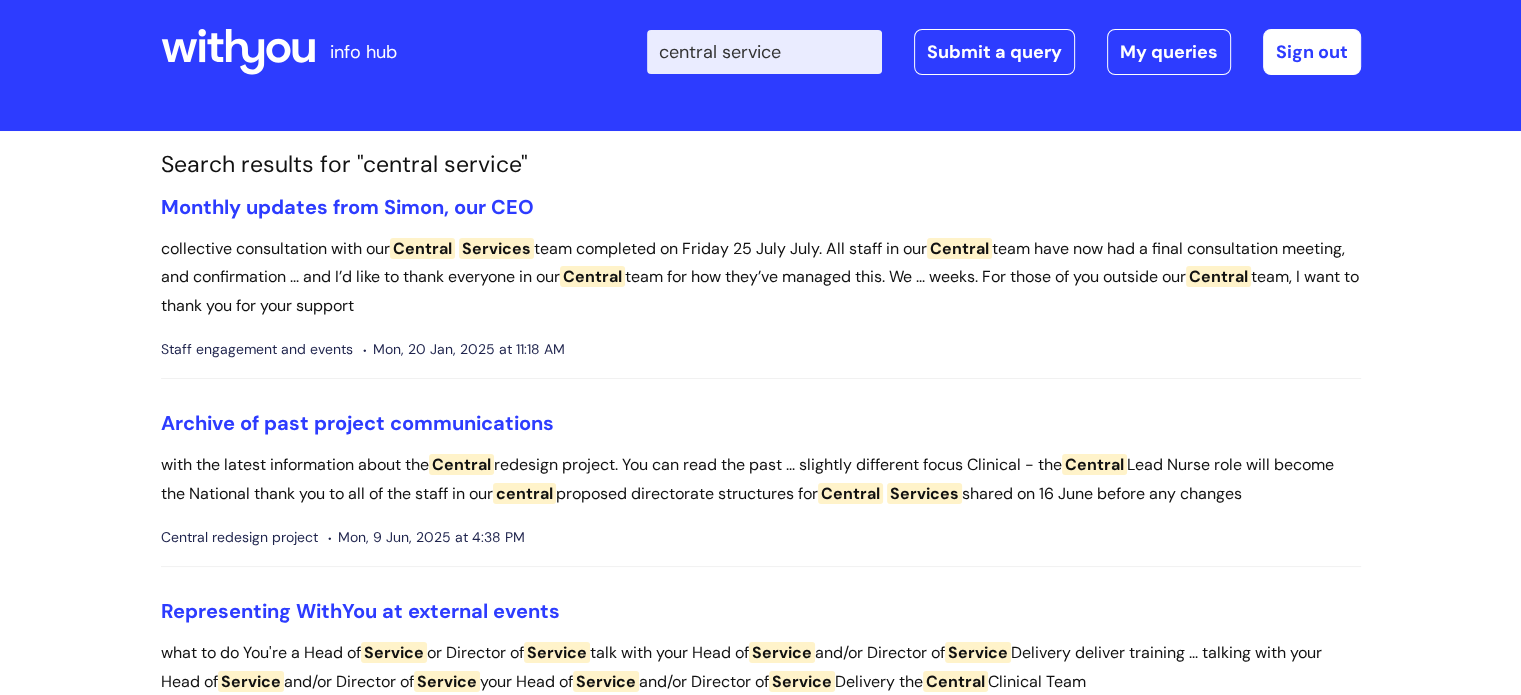 scroll, scrollTop: 0, scrollLeft: 0, axis: both 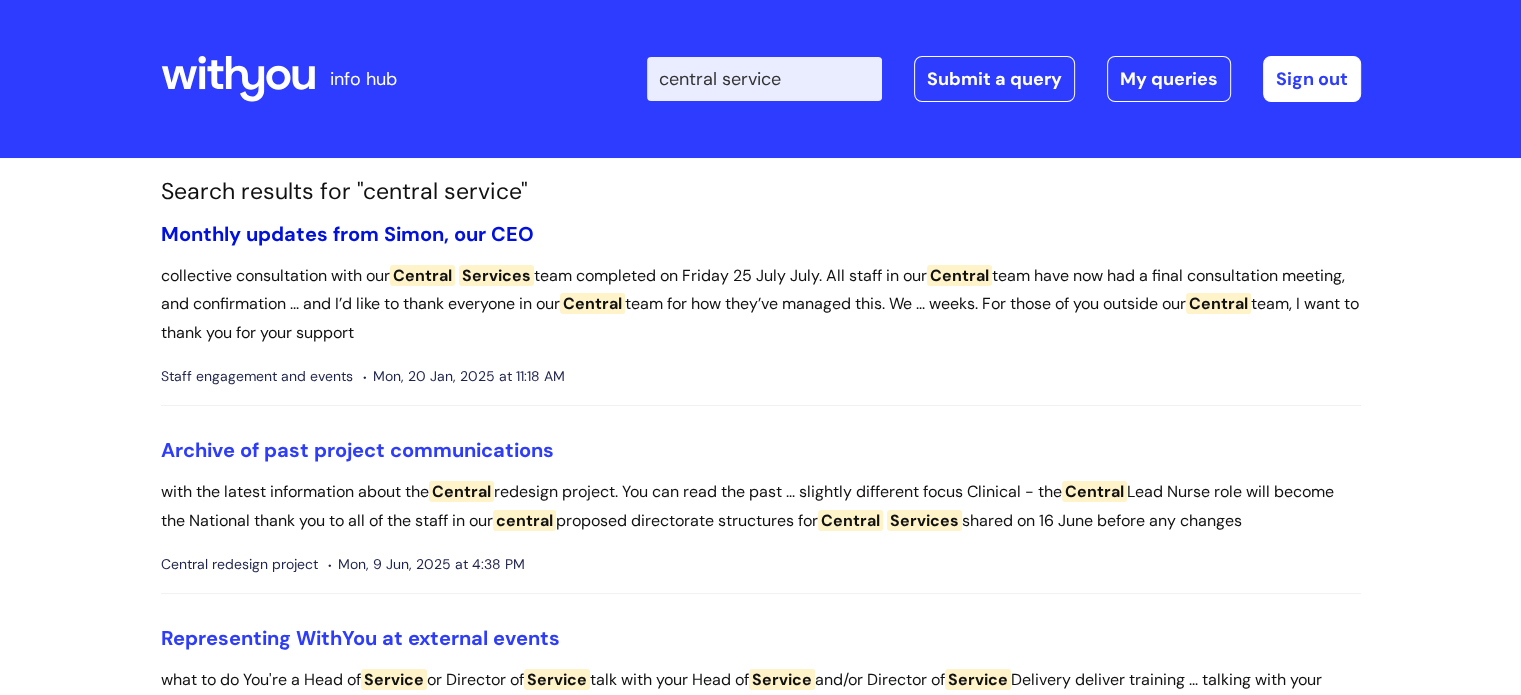 click on "Monthly updates from Simon, our CEO" at bounding box center (347, 234) 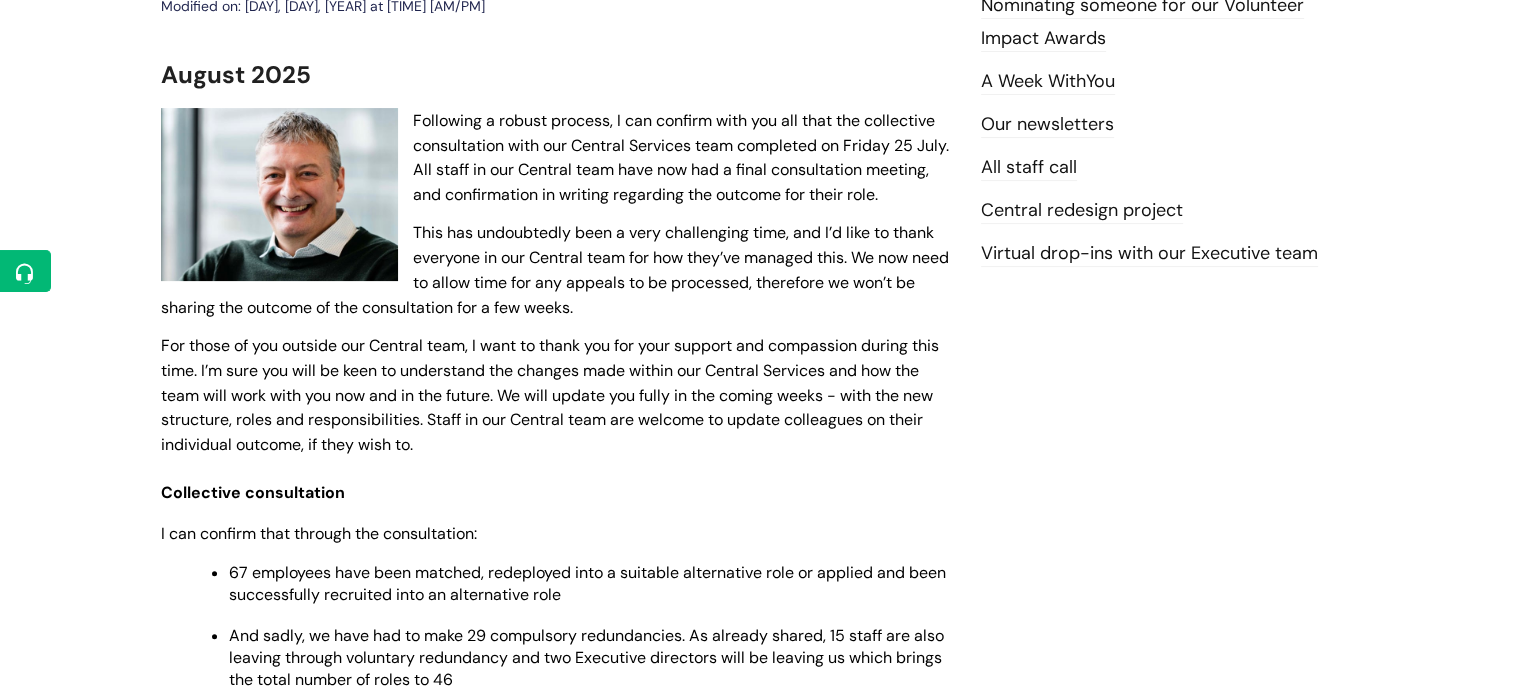 scroll, scrollTop: 0, scrollLeft: 0, axis: both 